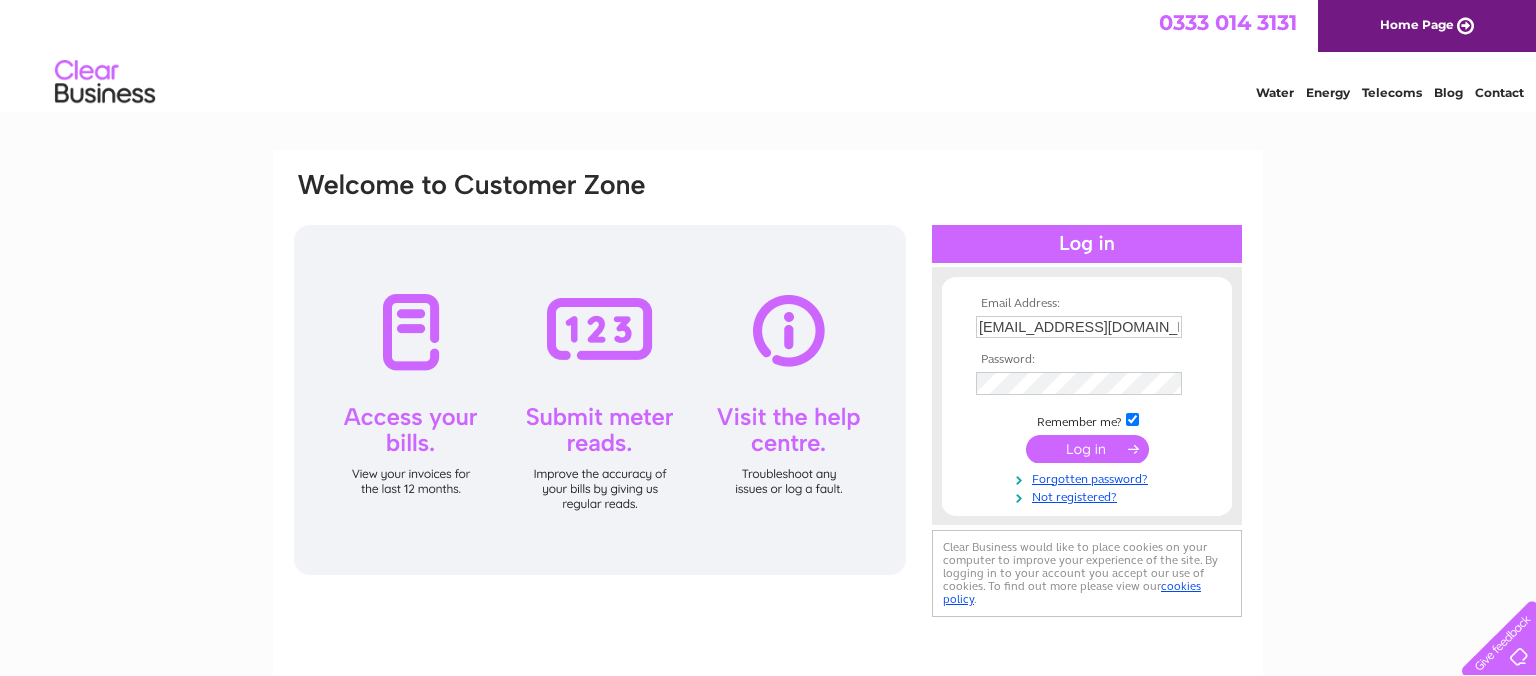 scroll, scrollTop: 0, scrollLeft: 0, axis: both 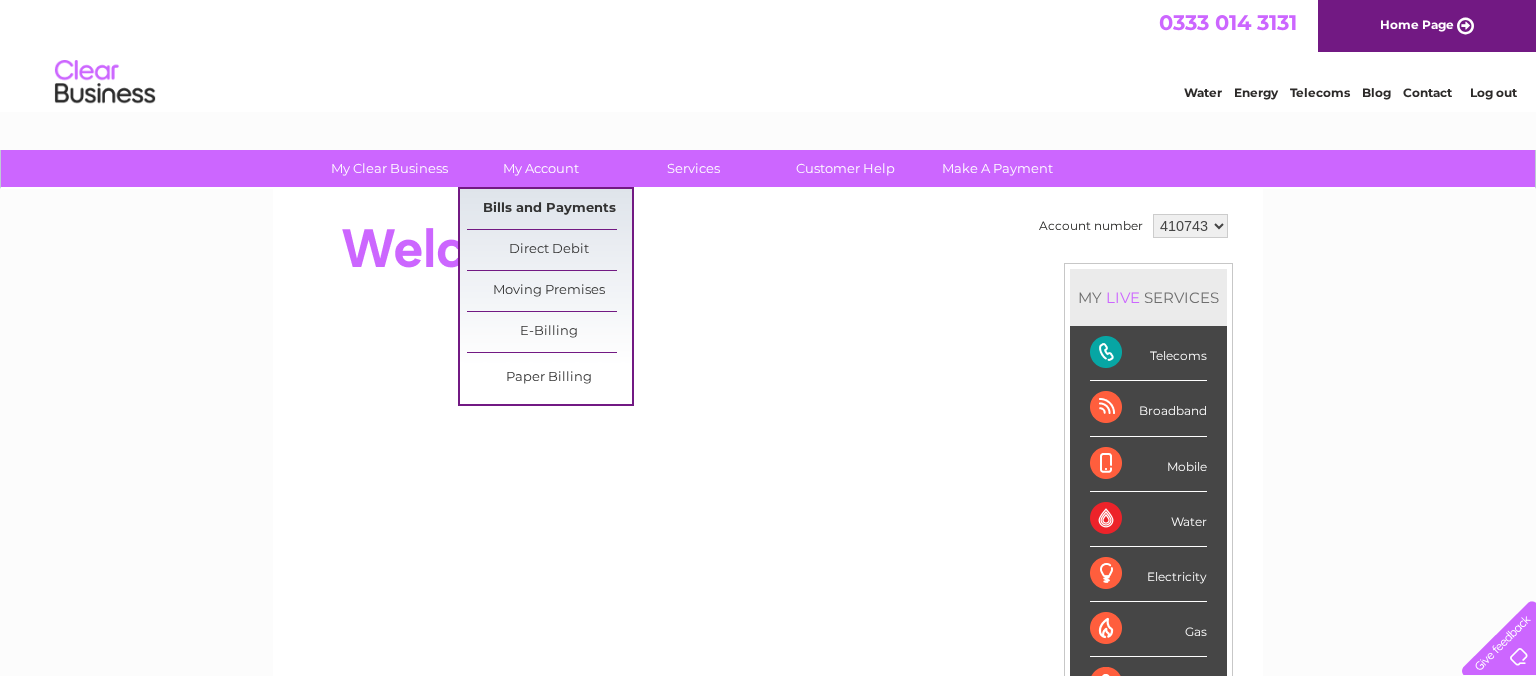 click on "Bills and Payments" at bounding box center (549, 209) 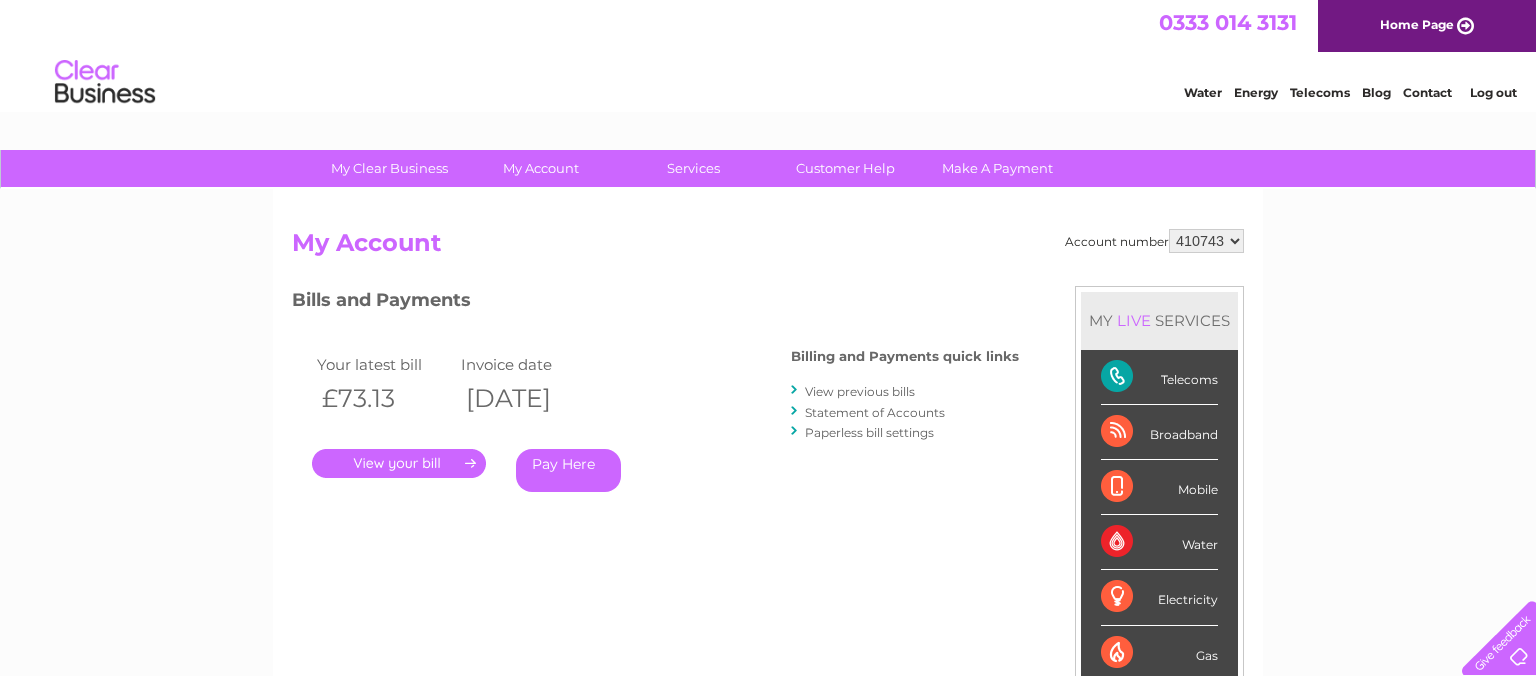 scroll, scrollTop: 0, scrollLeft: 0, axis: both 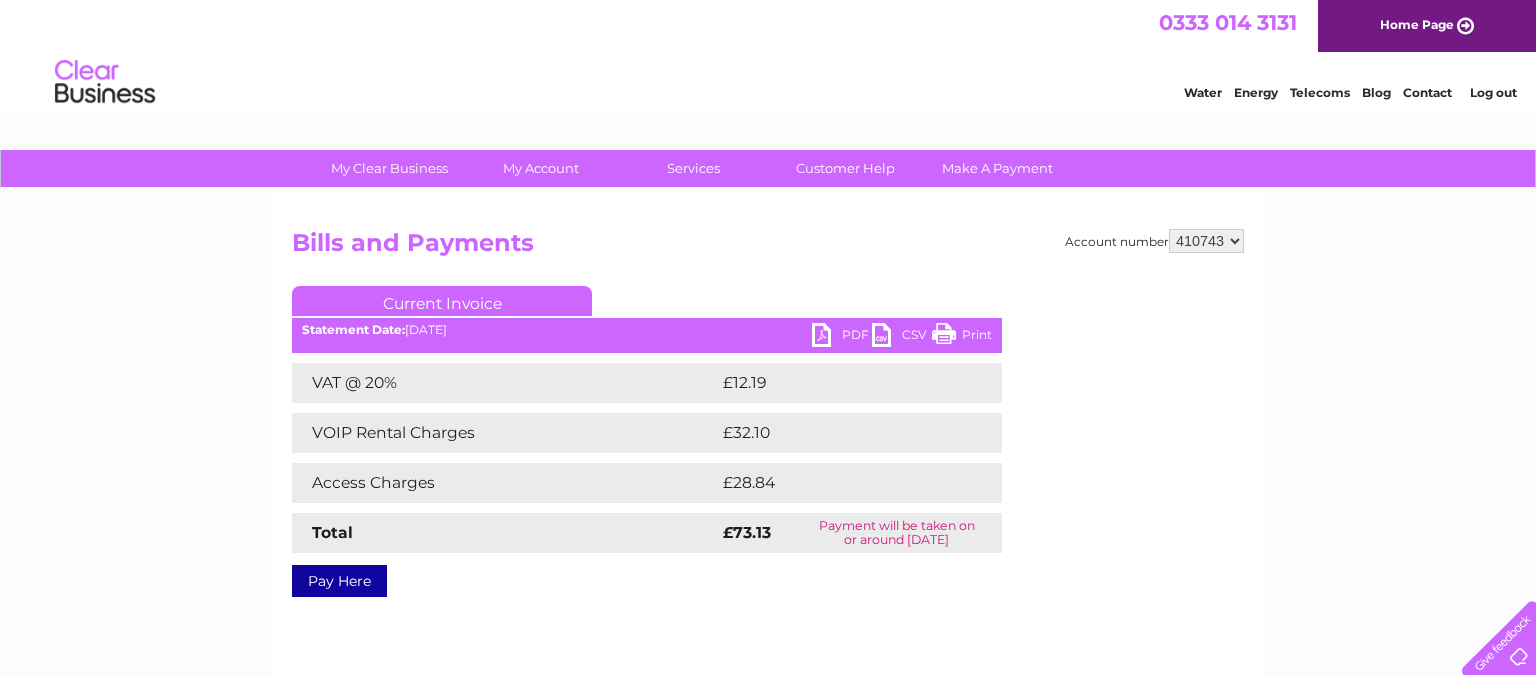 click on "Print" at bounding box center [962, 337] 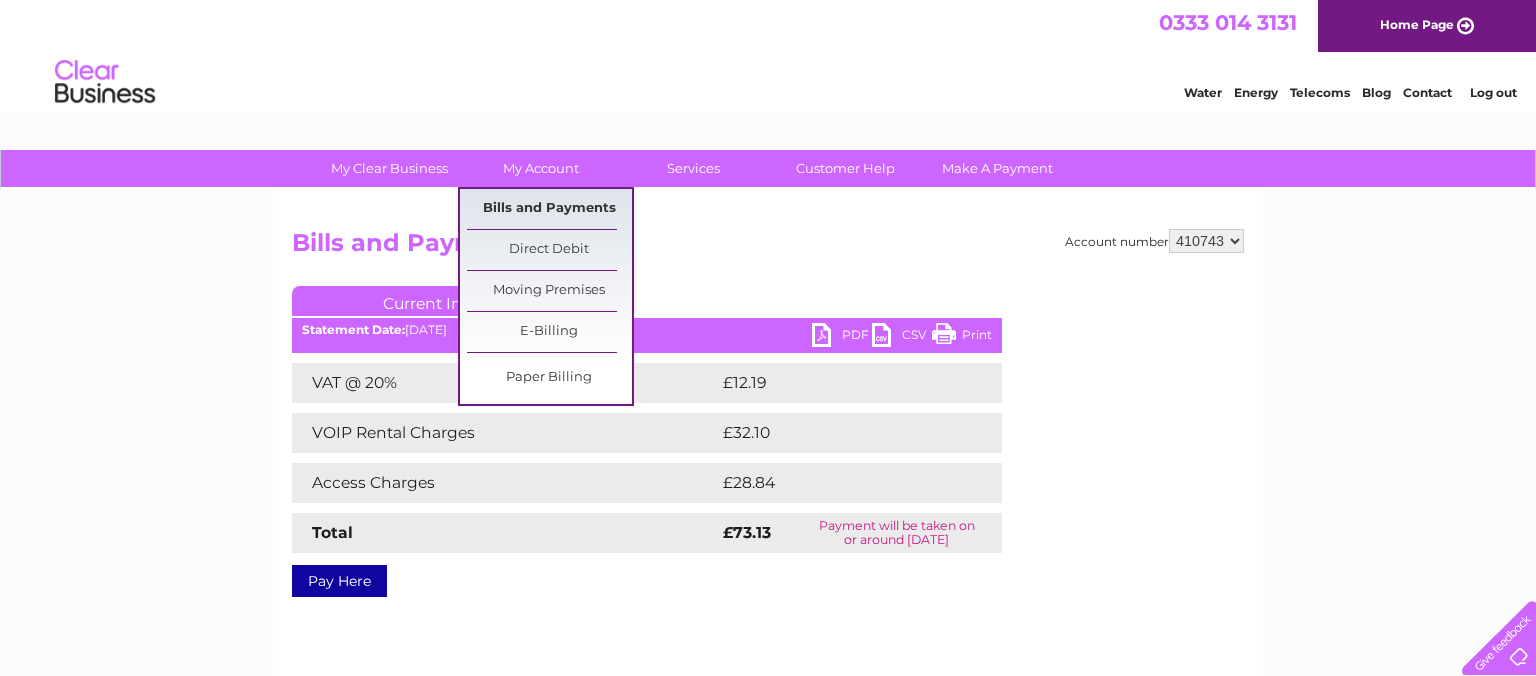 click on "Bills and Payments" at bounding box center (549, 209) 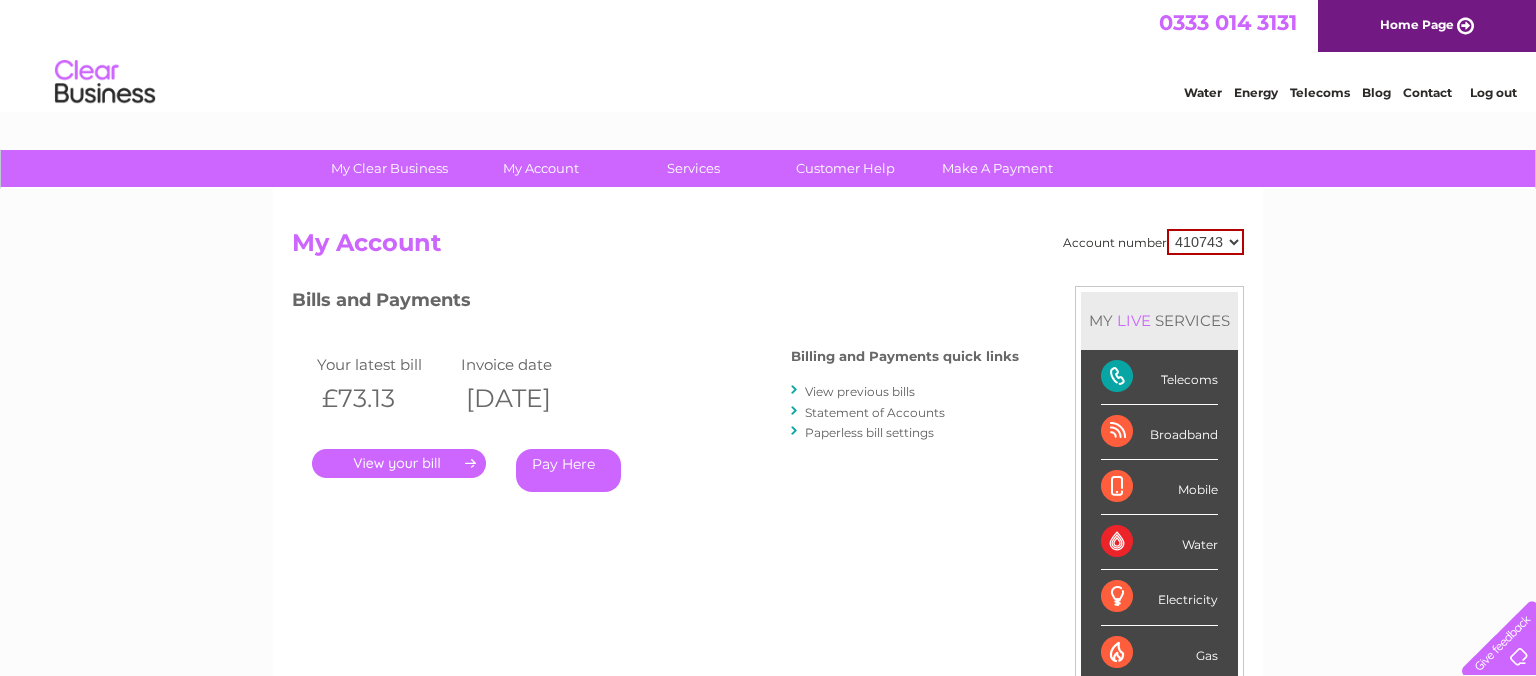 scroll, scrollTop: 0, scrollLeft: 0, axis: both 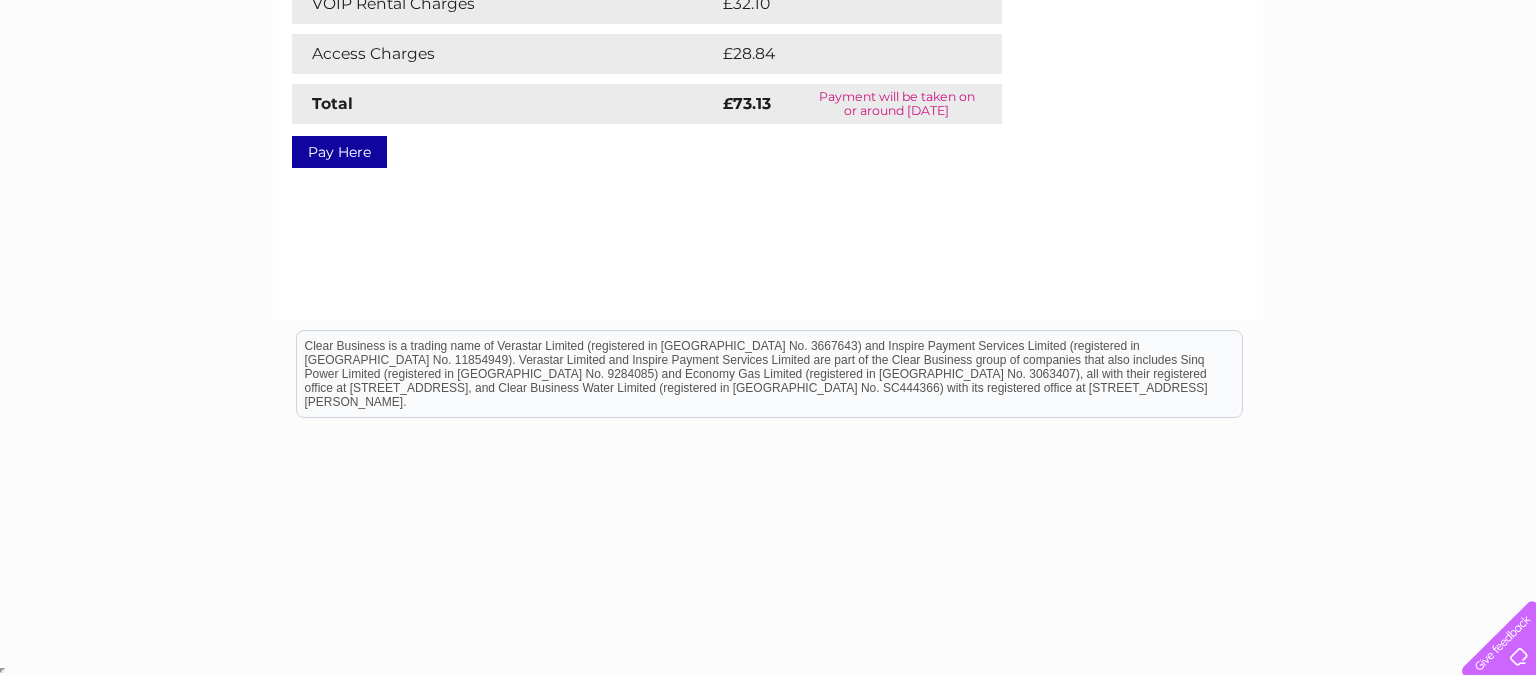 click on "My Clear Business
Login Details
My Details
My Preferences
Link Account
My Account
Bills and Payments   Direct Debit   Moving Premises" at bounding box center (768, 191) 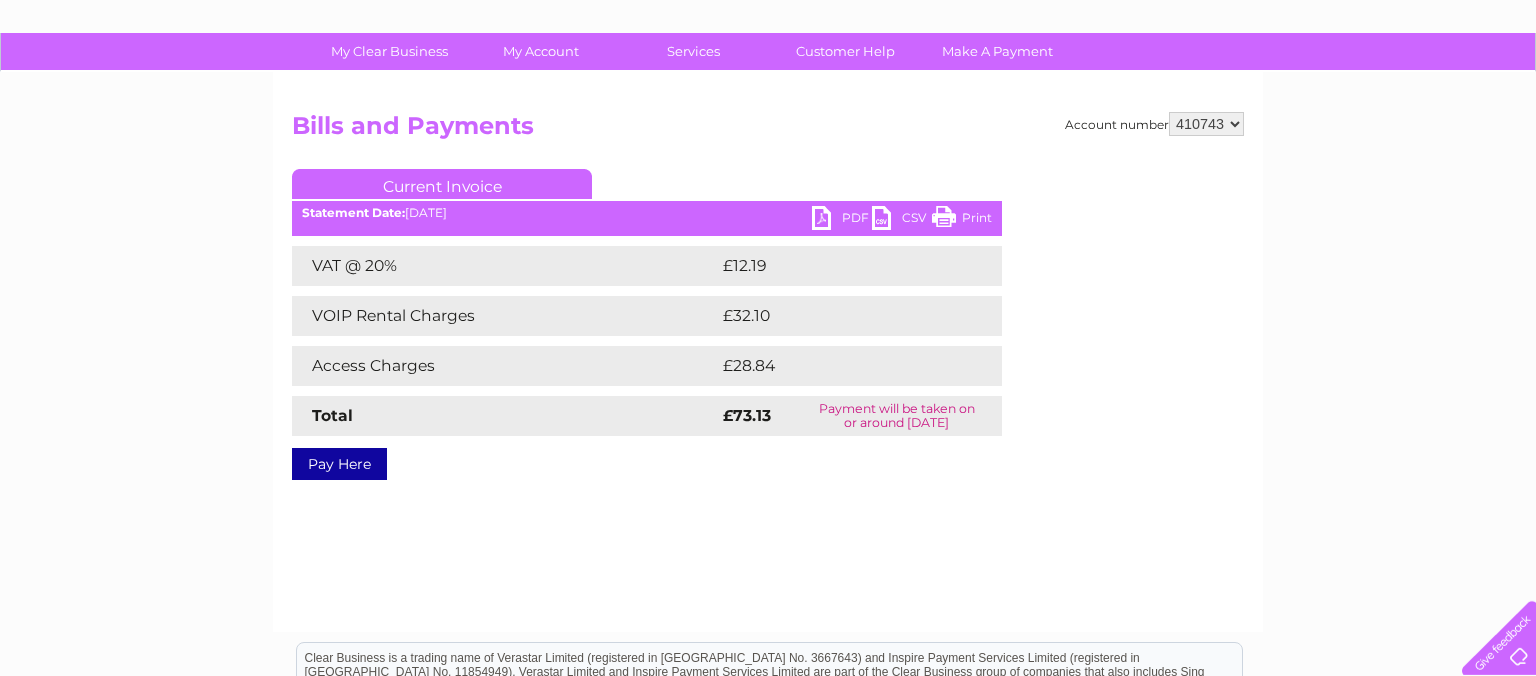 scroll, scrollTop: 0, scrollLeft: 0, axis: both 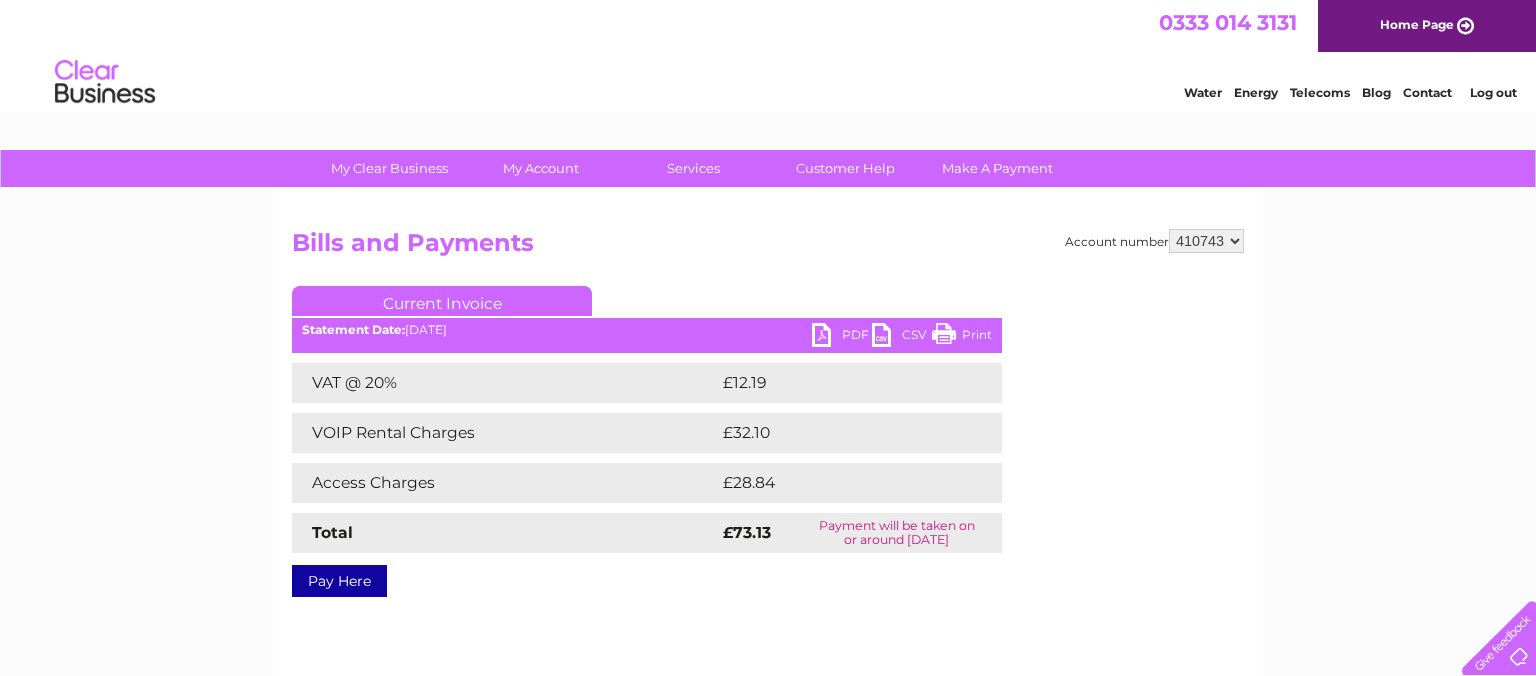click on "Current Invoice" at bounding box center (442, 301) 